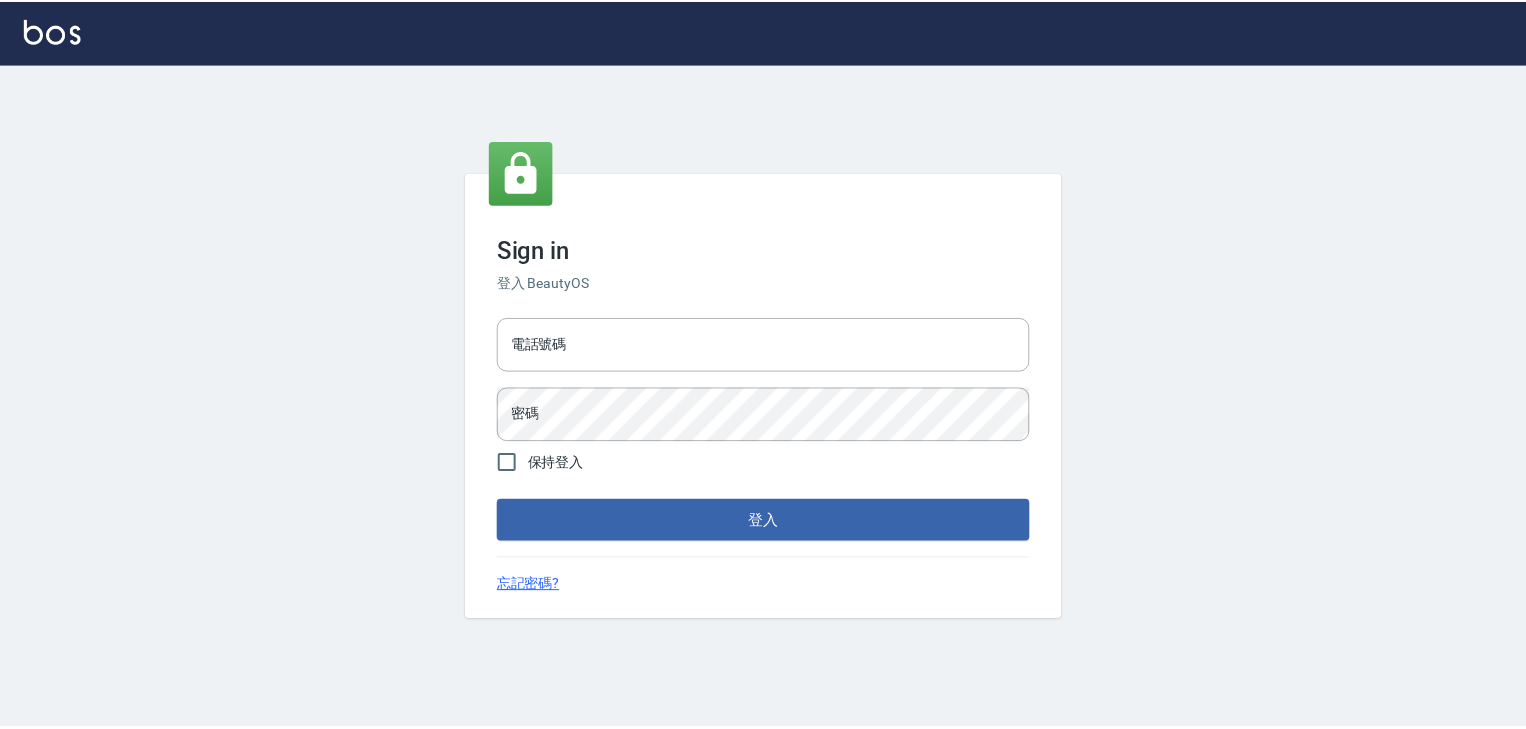 scroll, scrollTop: 0, scrollLeft: 0, axis: both 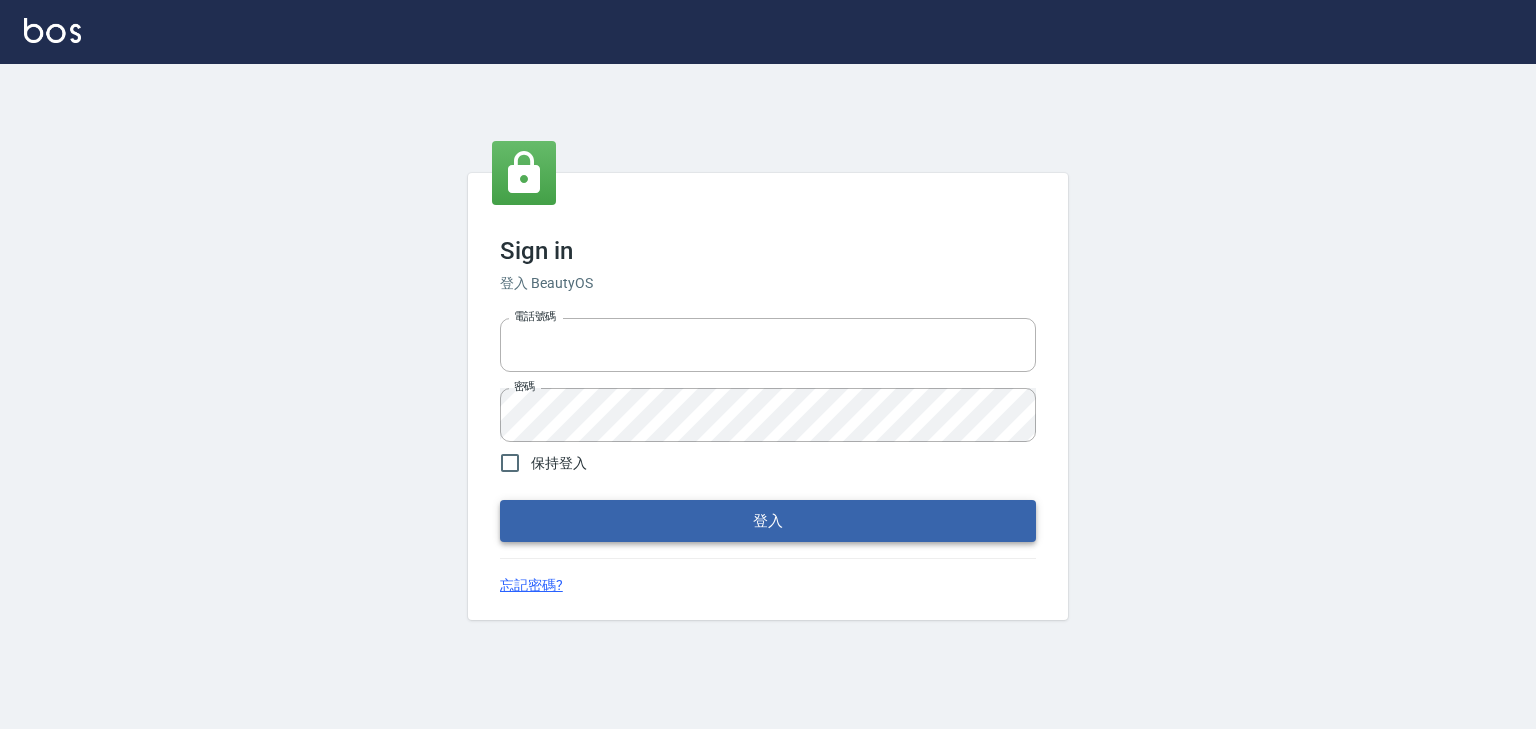 type on "[PHONE]" 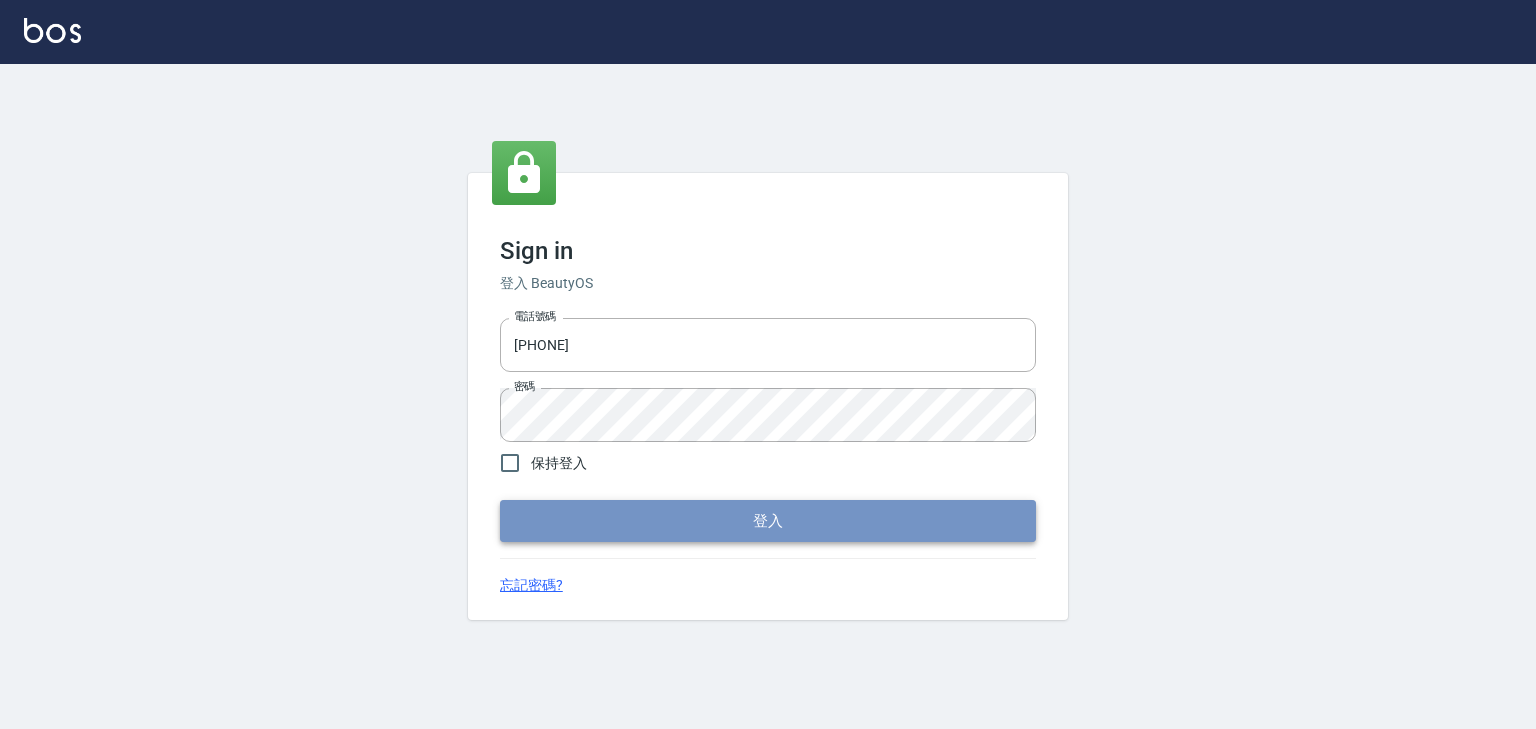 click on "登入" at bounding box center (768, 521) 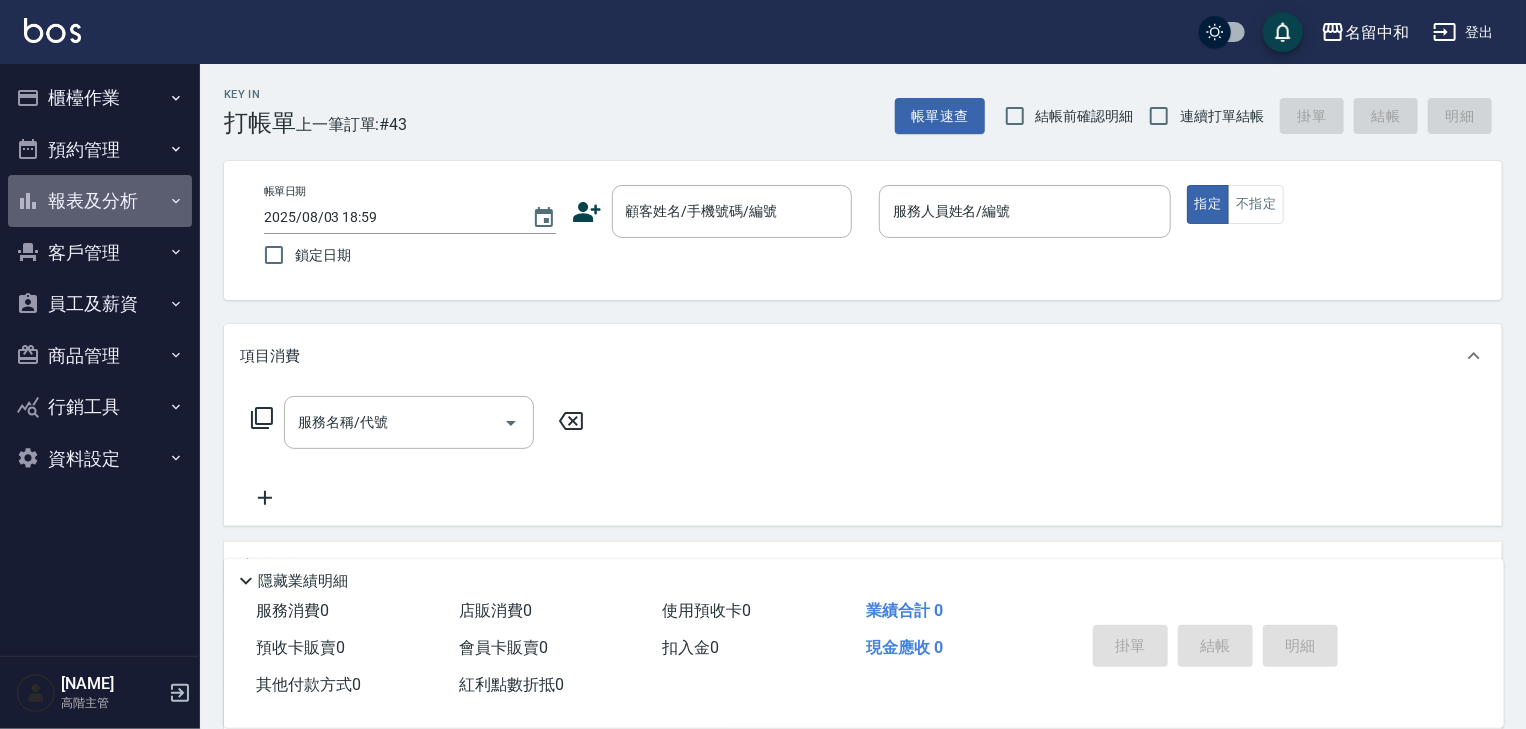 click 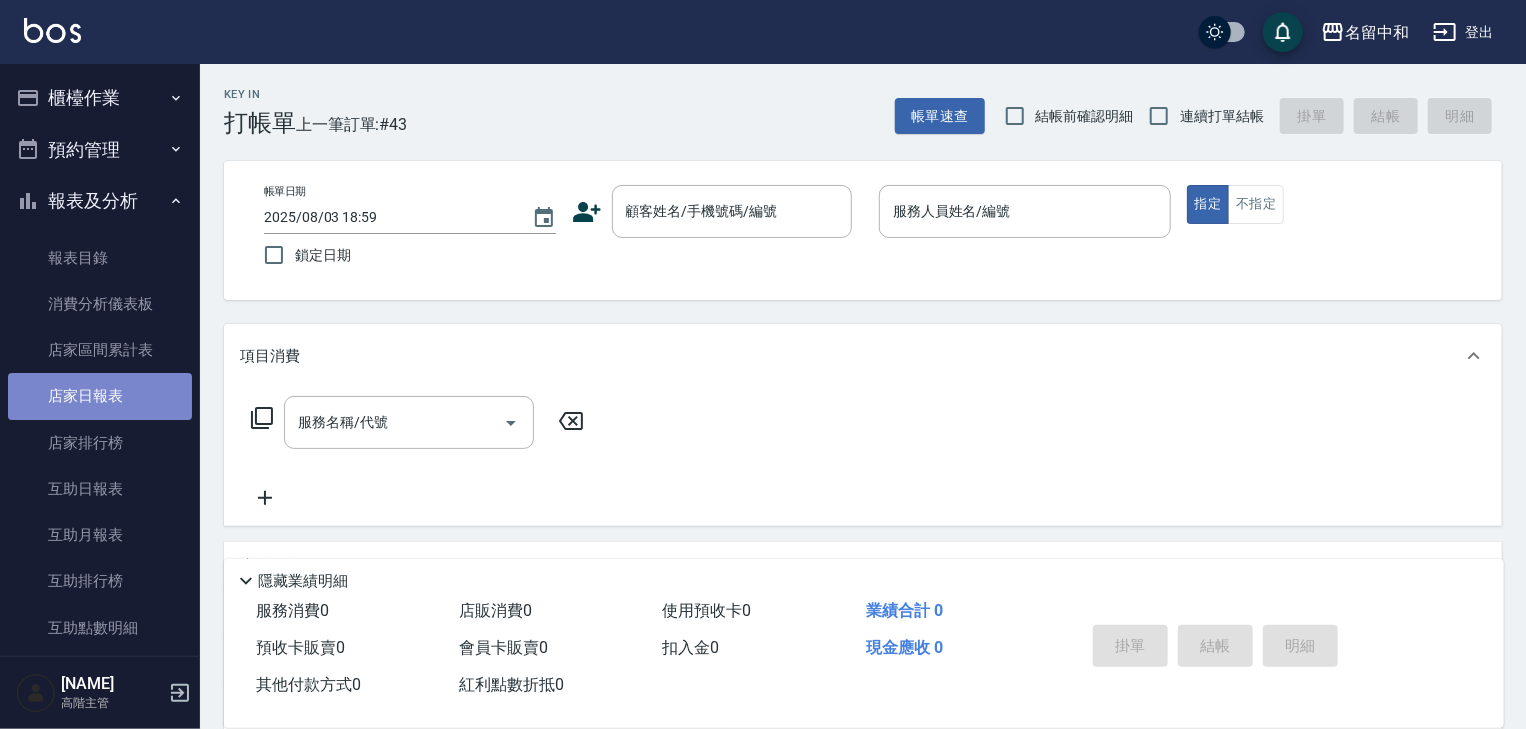 click on "店家日報表" at bounding box center [100, 396] 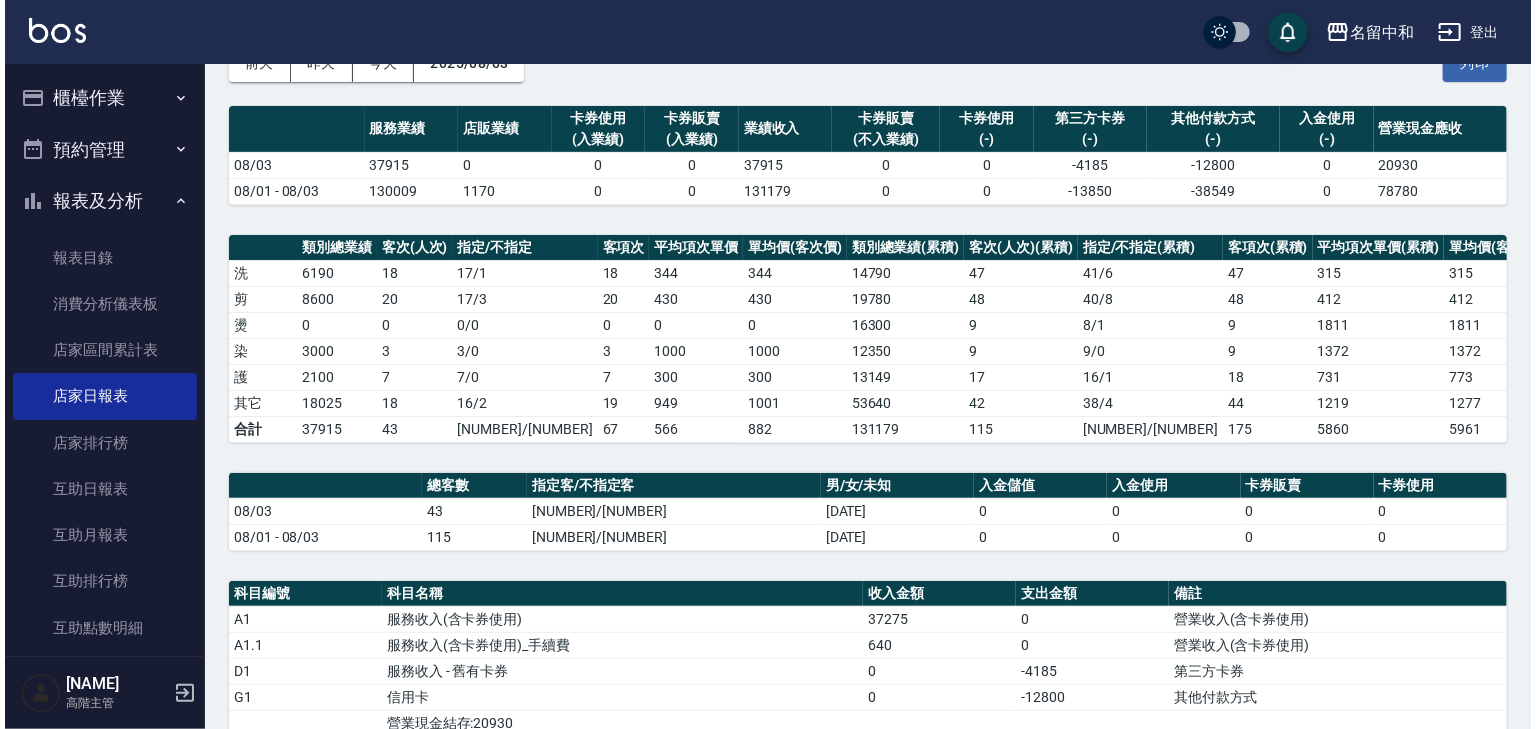 scroll, scrollTop: 0, scrollLeft: 0, axis: both 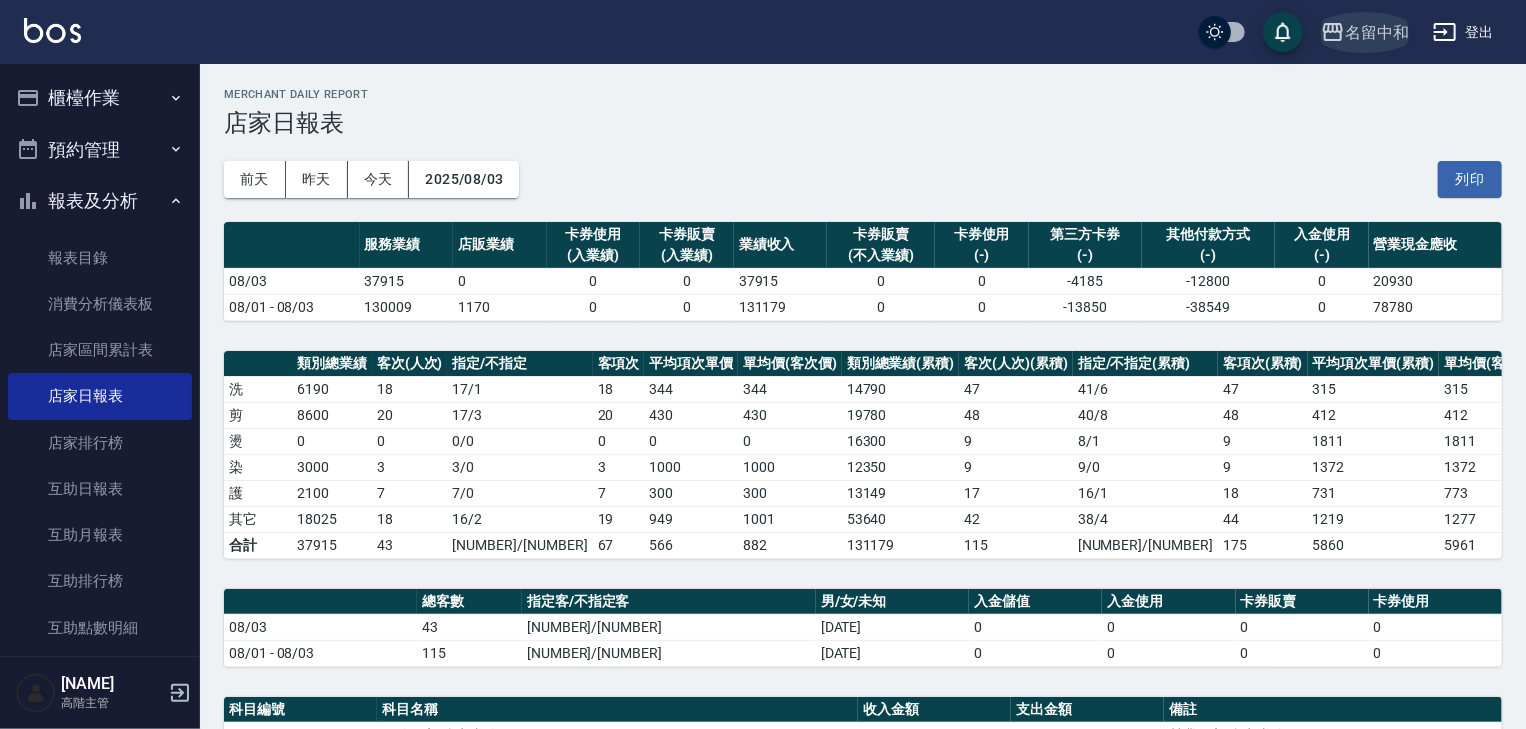 click 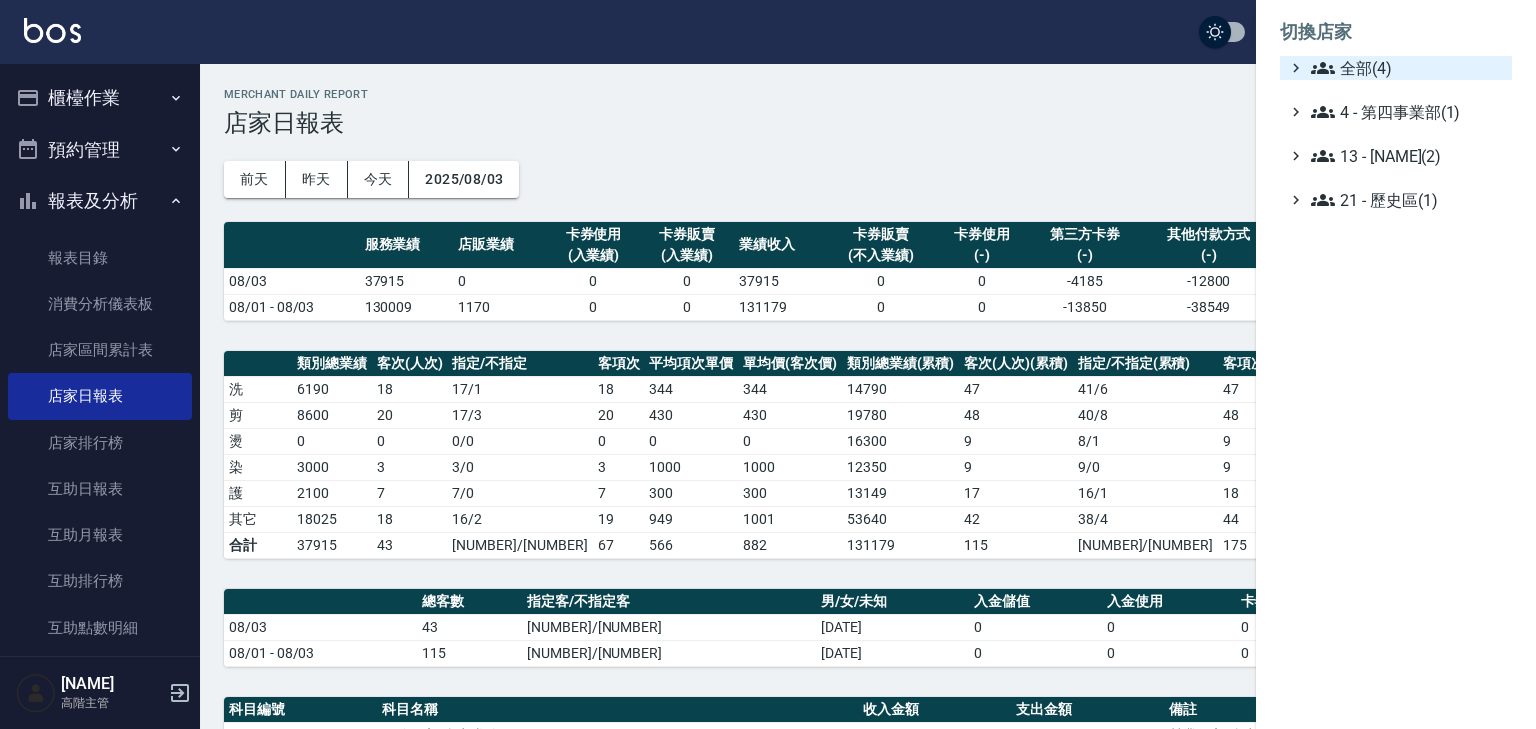 click 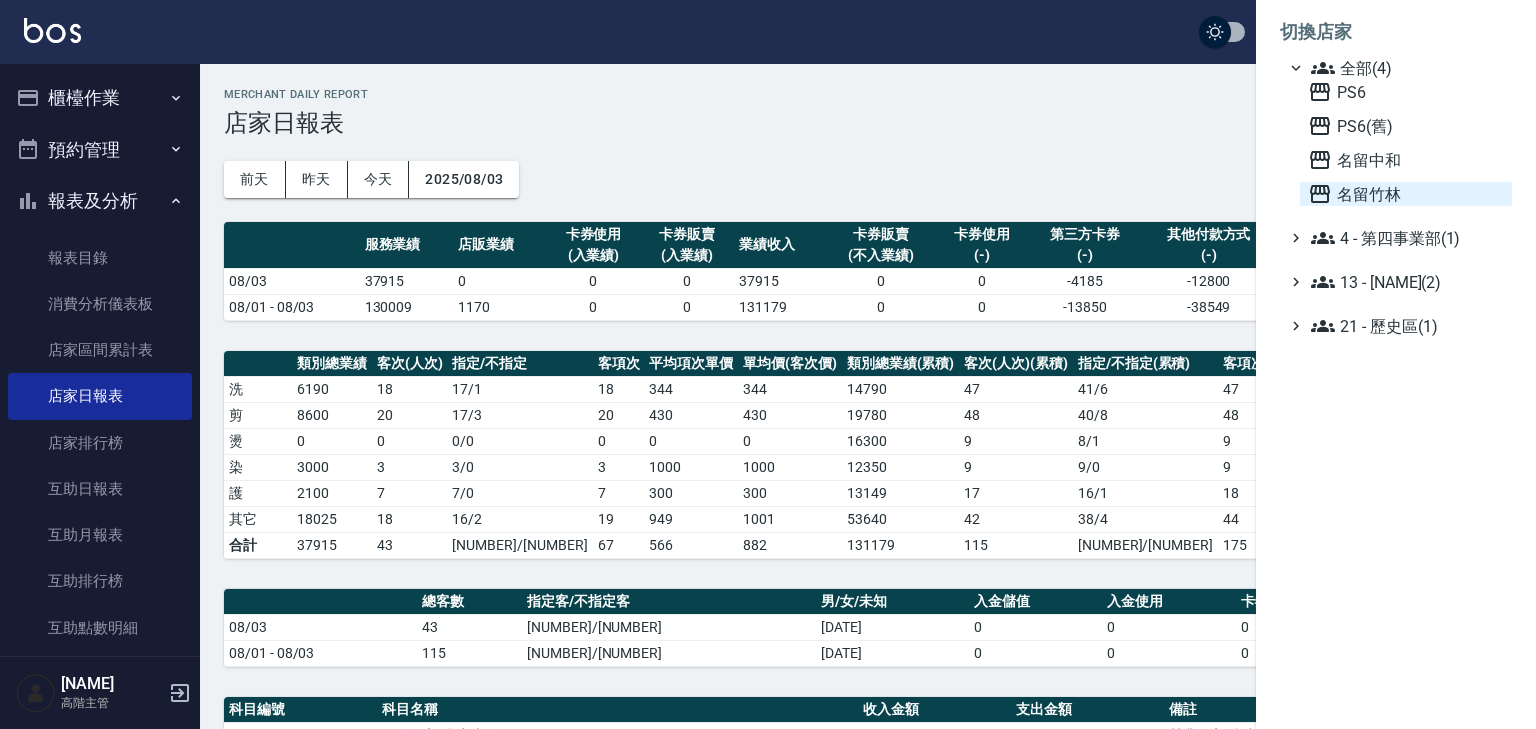 click 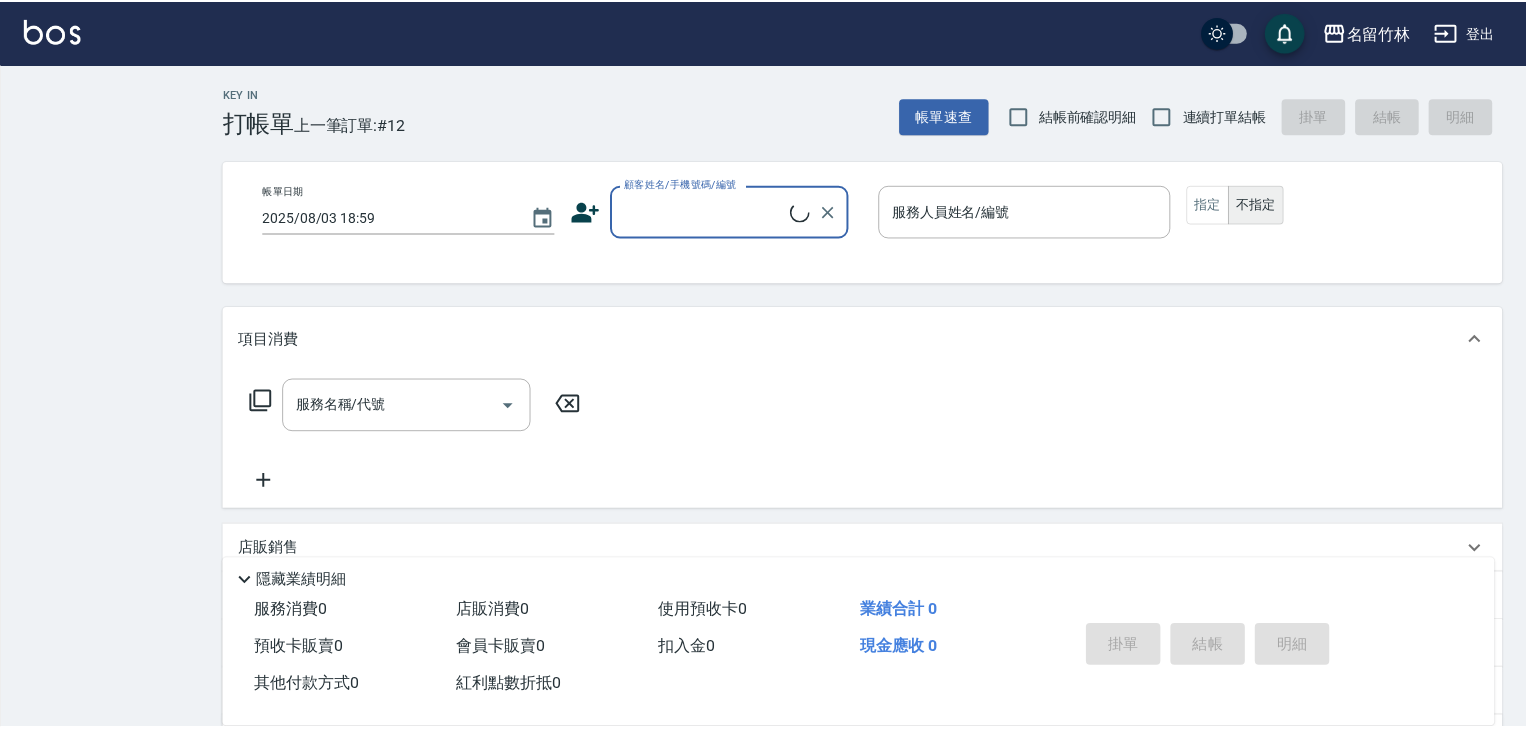 scroll, scrollTop: 0, scrollLeft: 0, axis: both 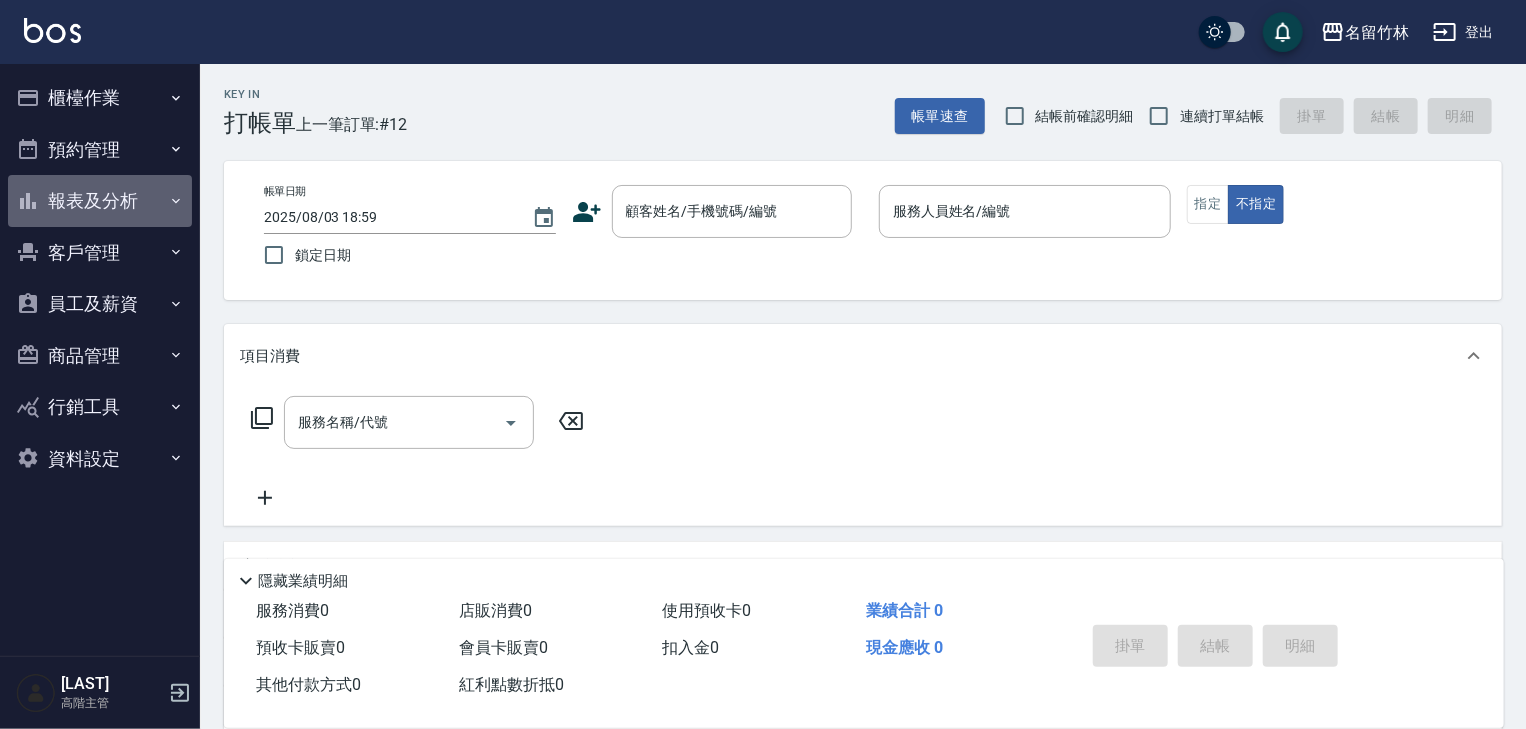 click 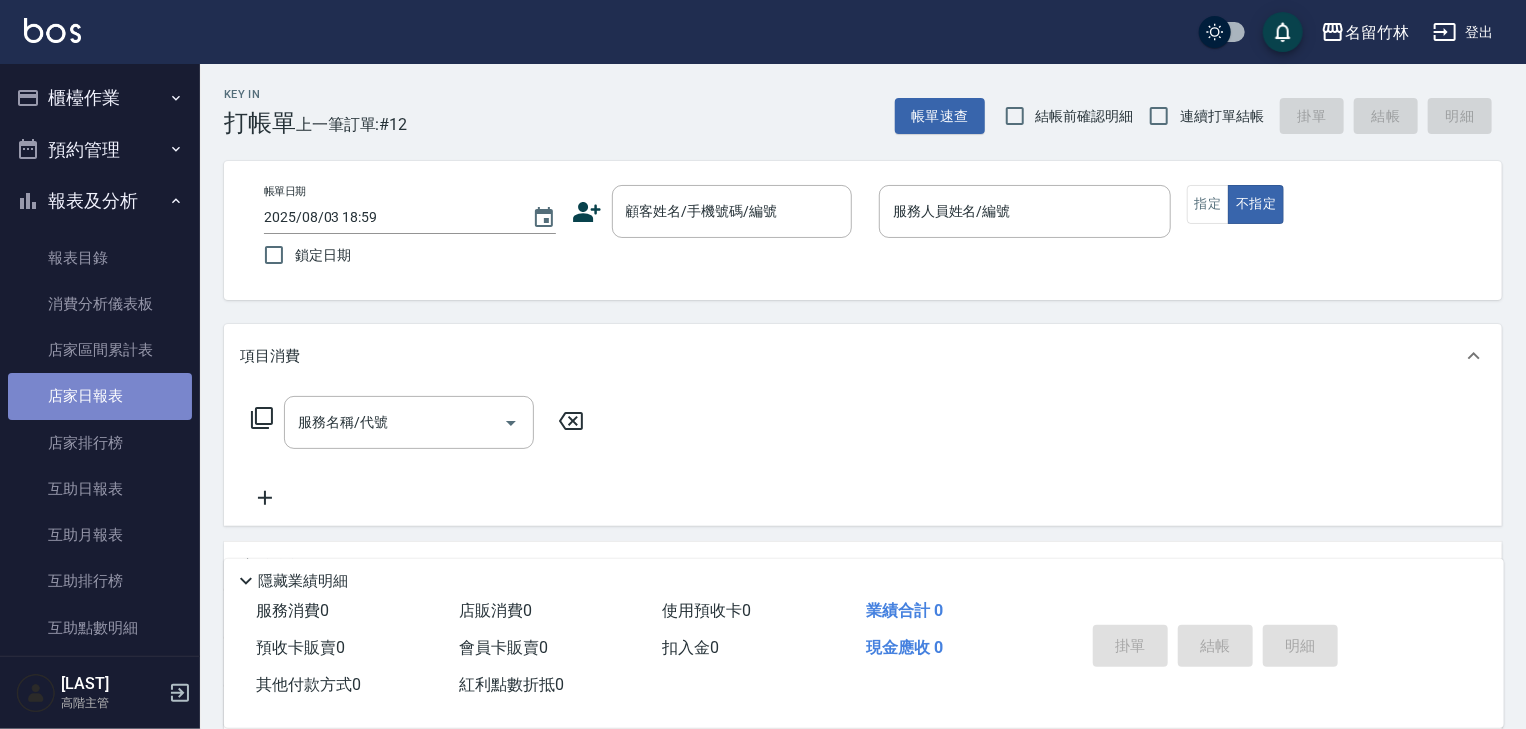 click on "店家日報表" at bounding box center [100, 396] 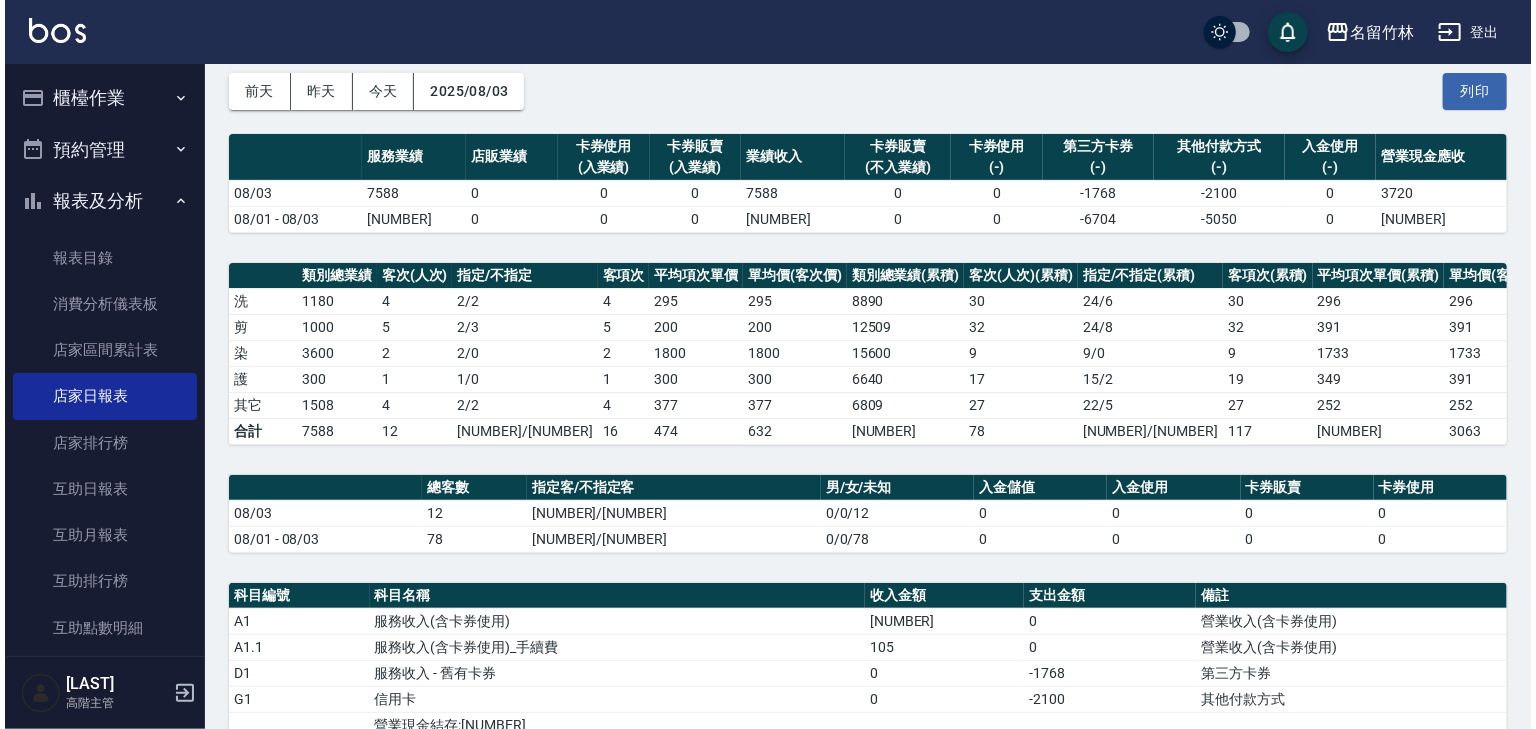 scroll, scrollTop: 0, scrollLeft: 0, axis: both 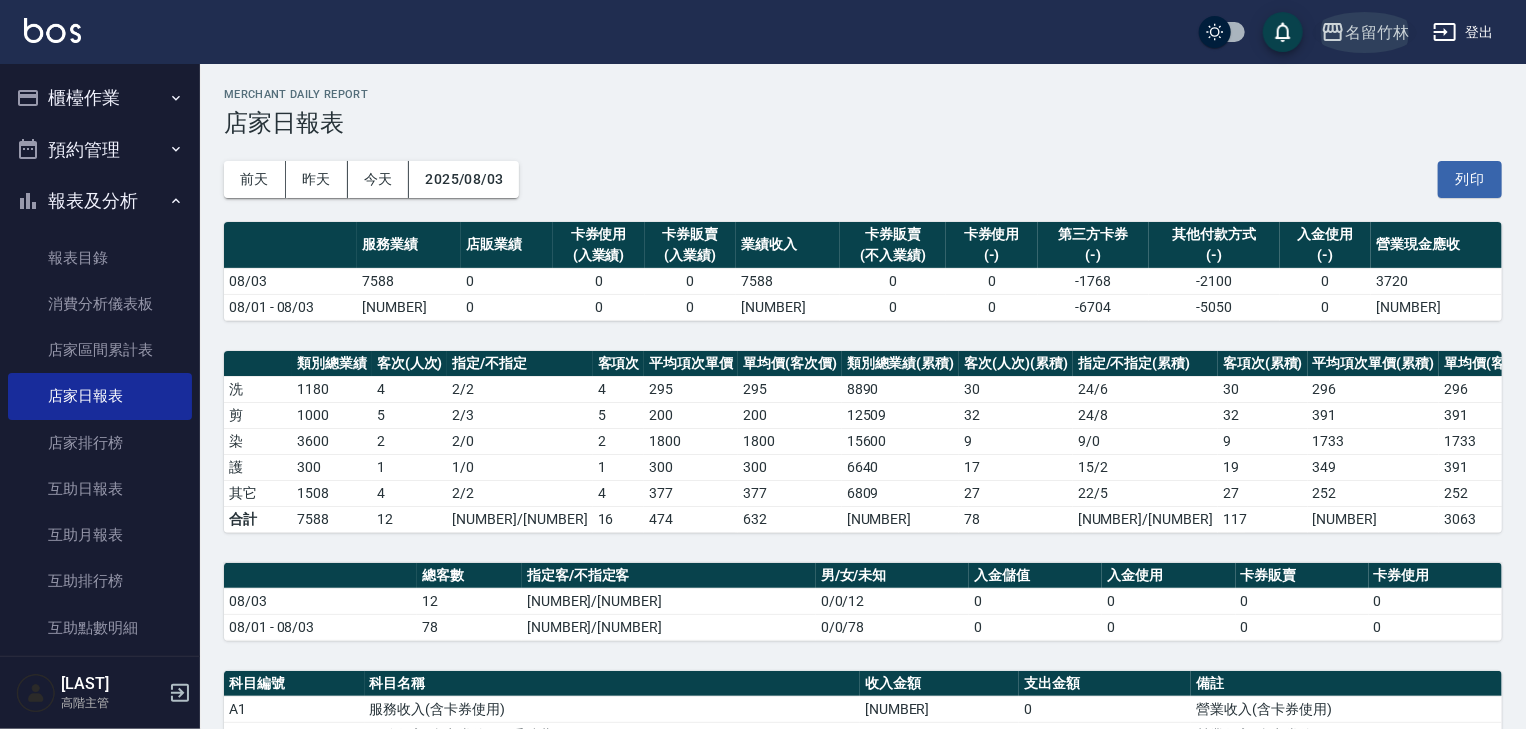 click 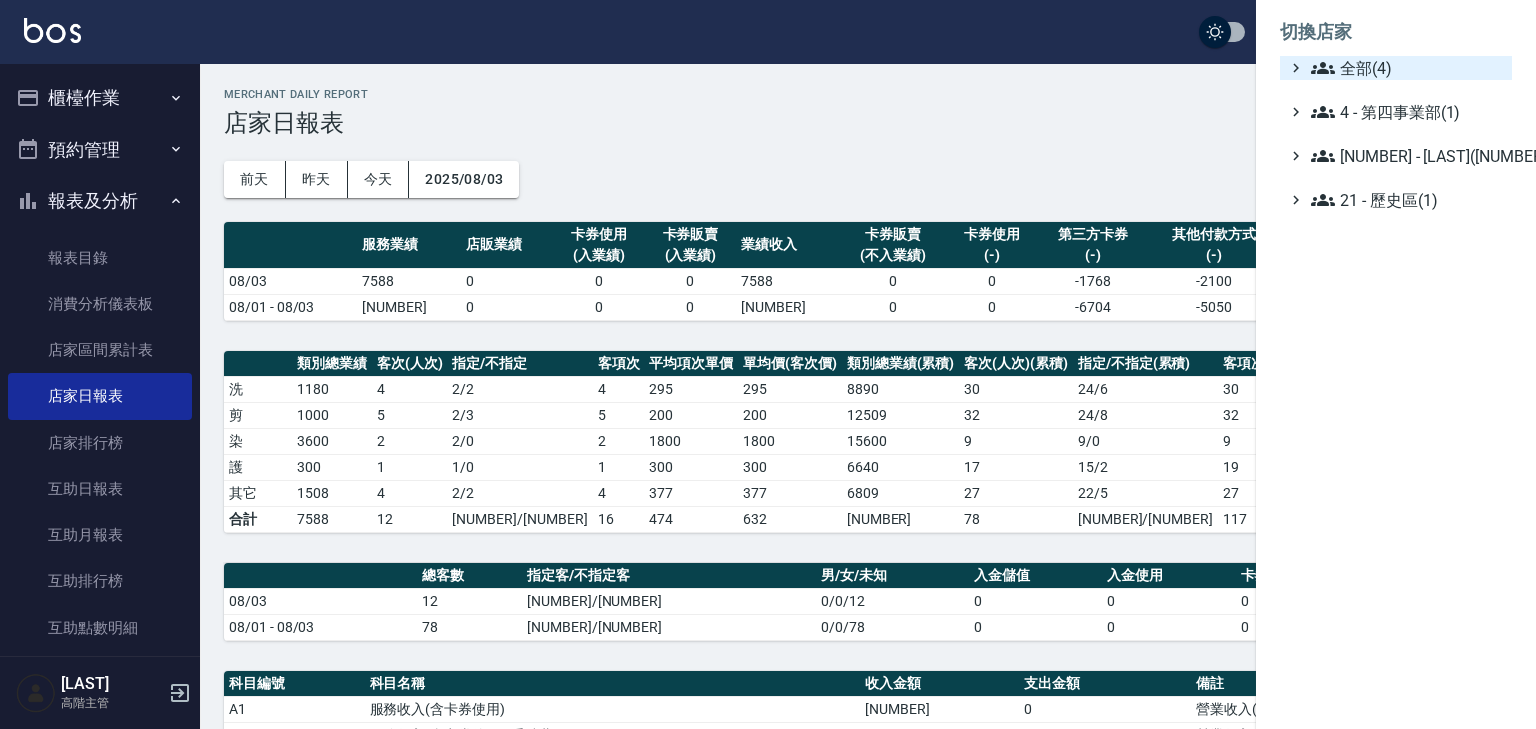 click 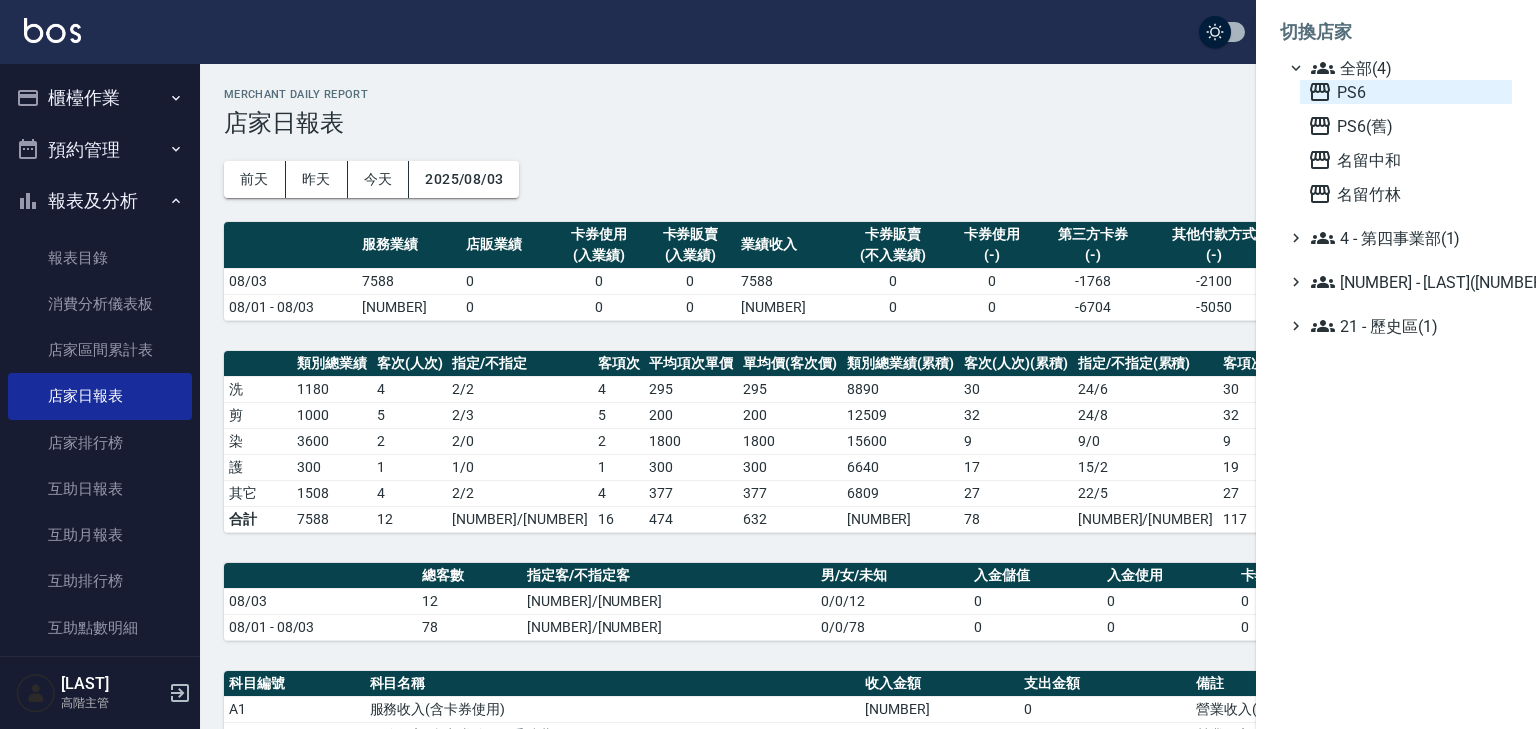 click 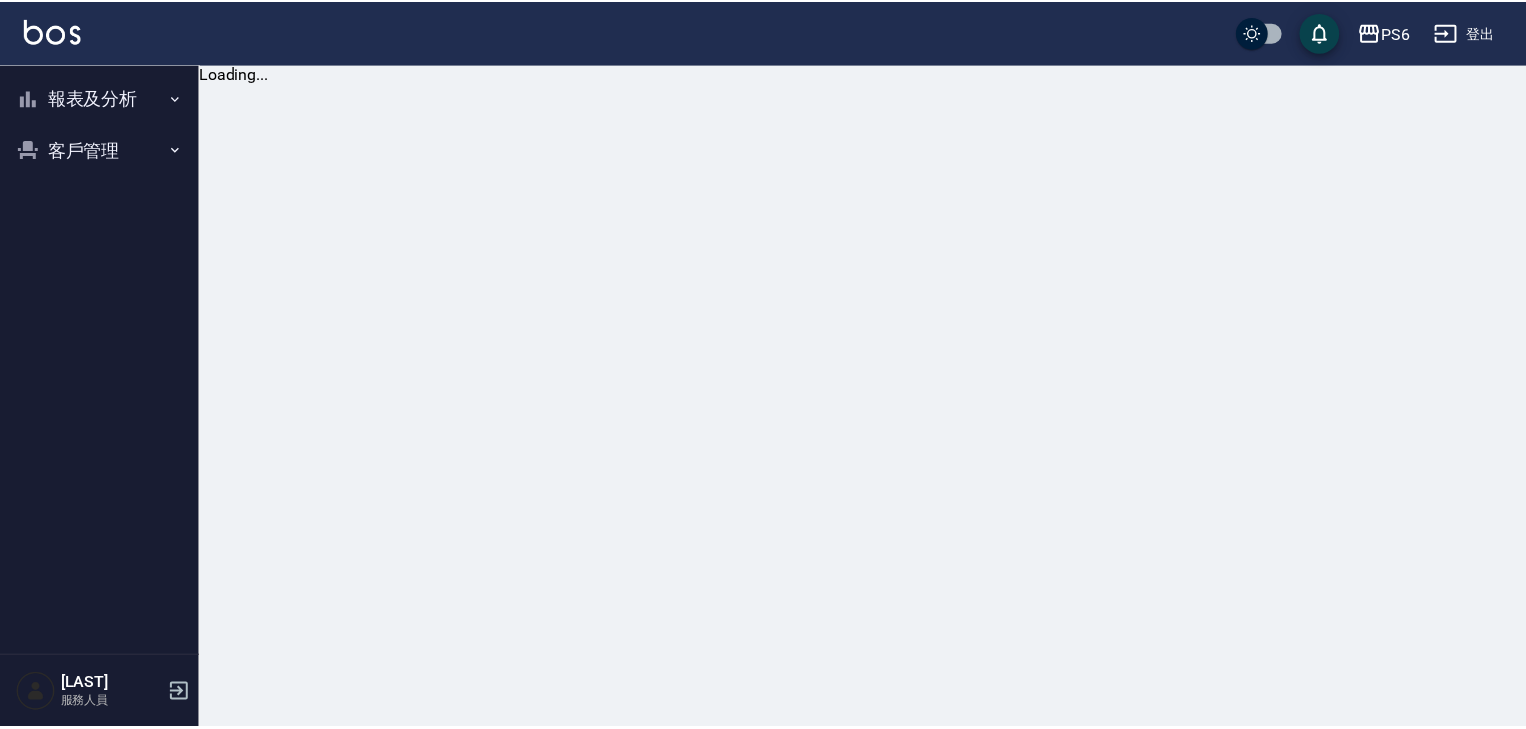 scroll, scrollTop: 0, scrollLeft: 0, axis: both 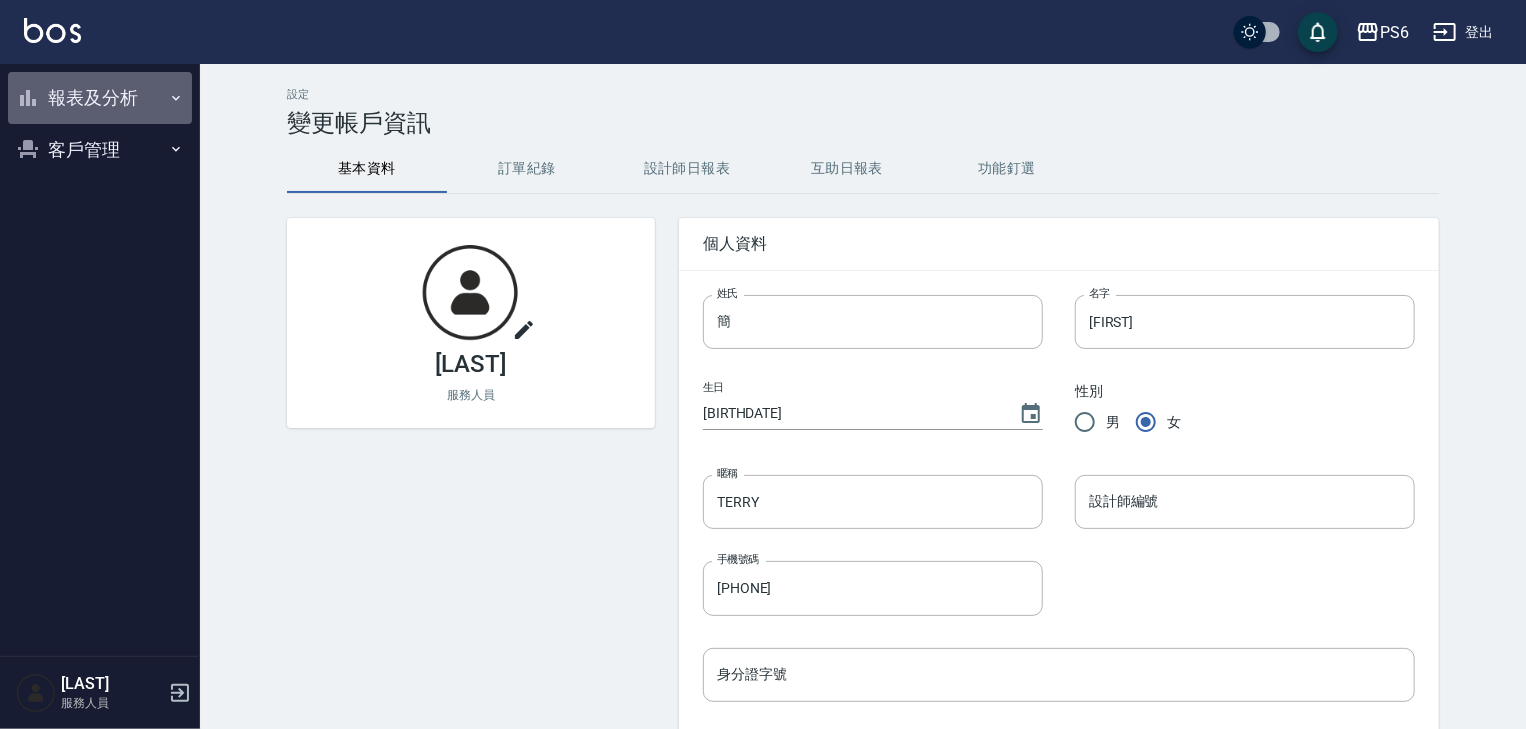 click 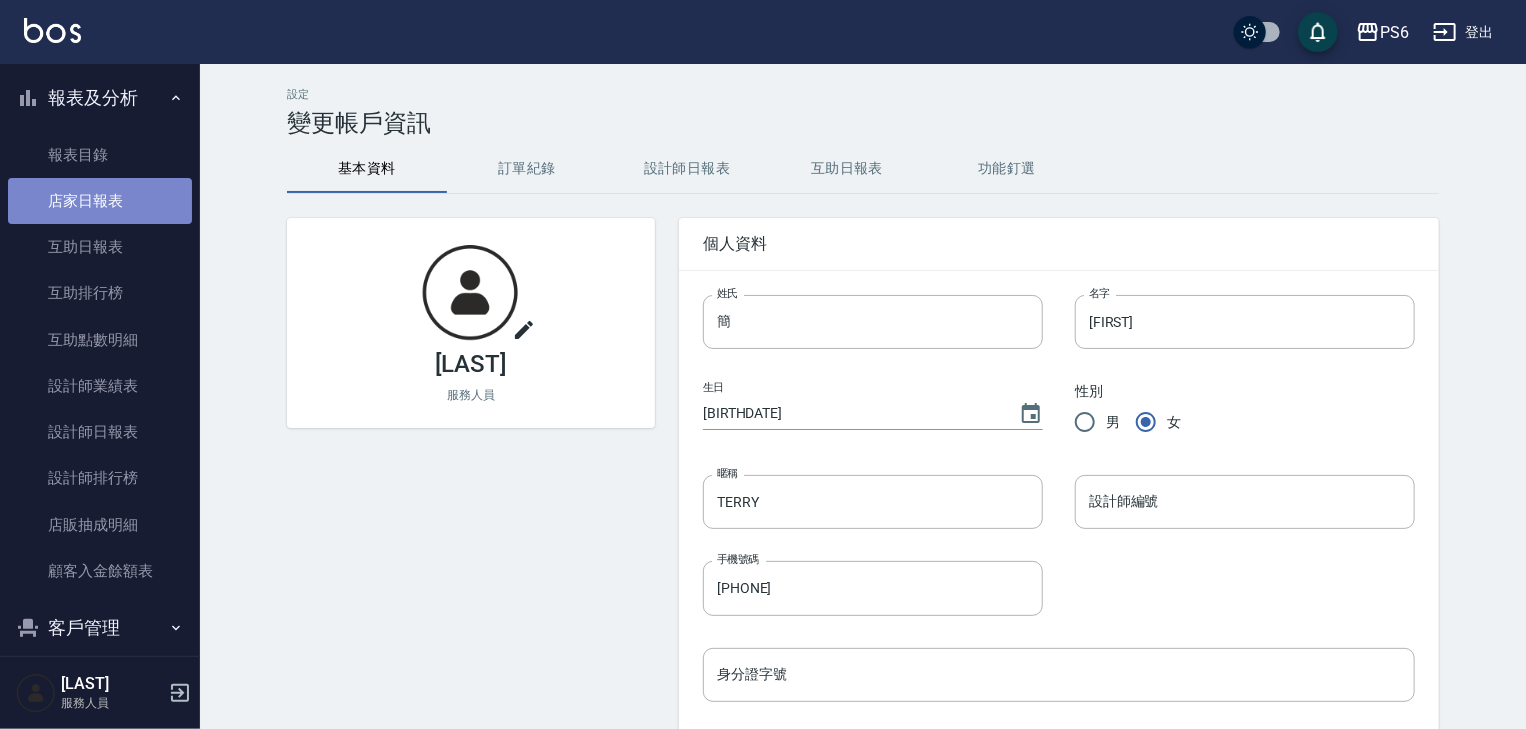 click on "店家日報表" at bounding box center (100, 201) 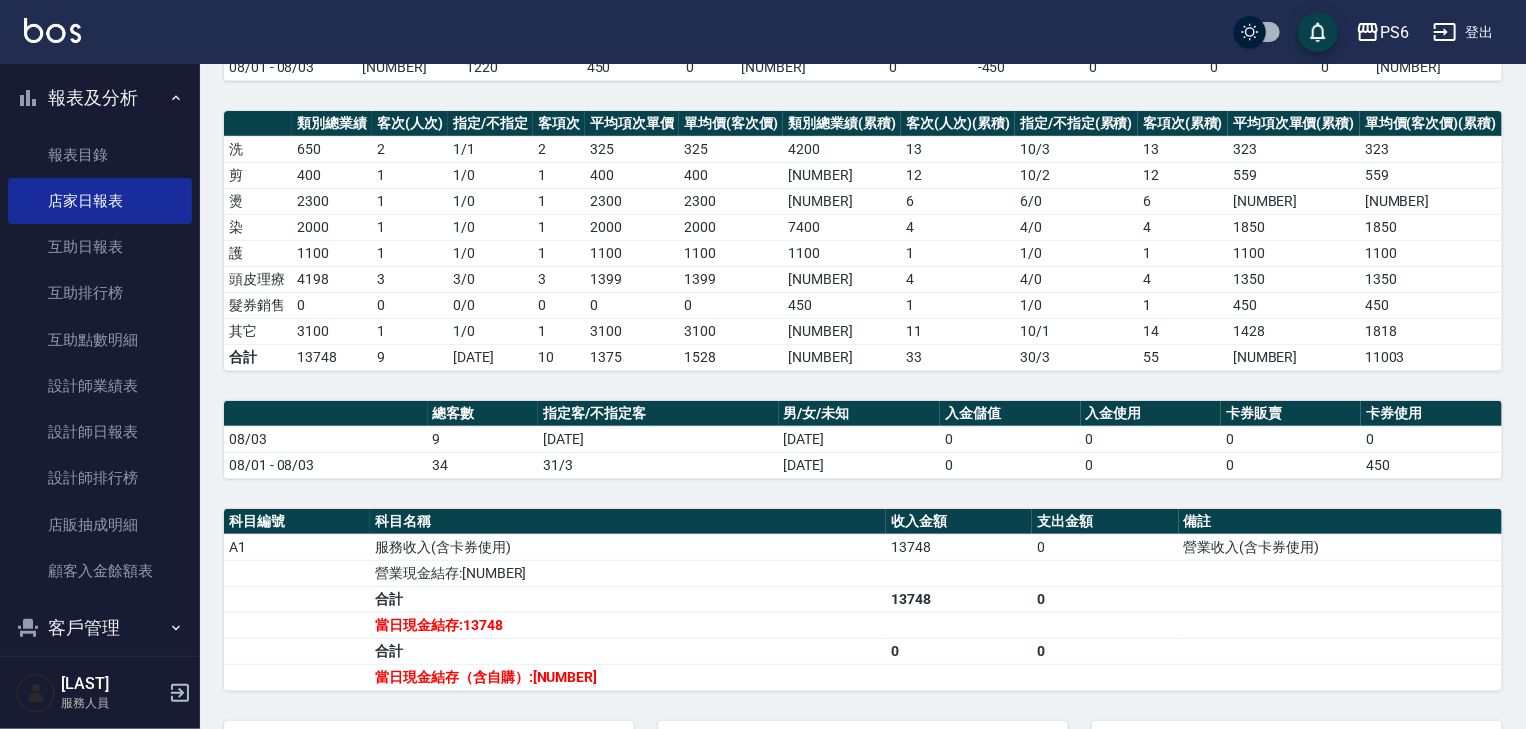 scroll, scrollTop: 320, scrollLeft: 0, axis: vertical 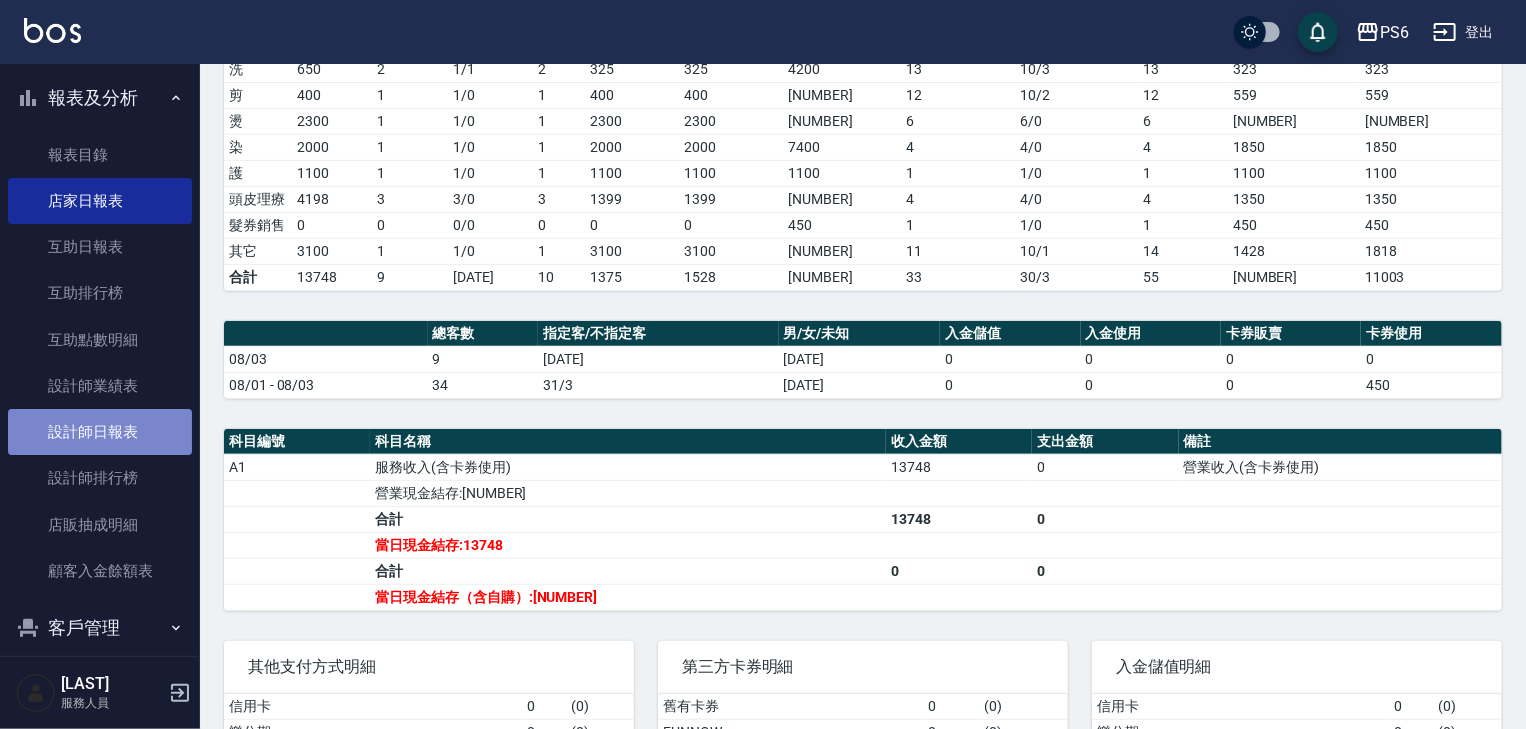 click on "設計師日報表" at bounding box center [100, 432] 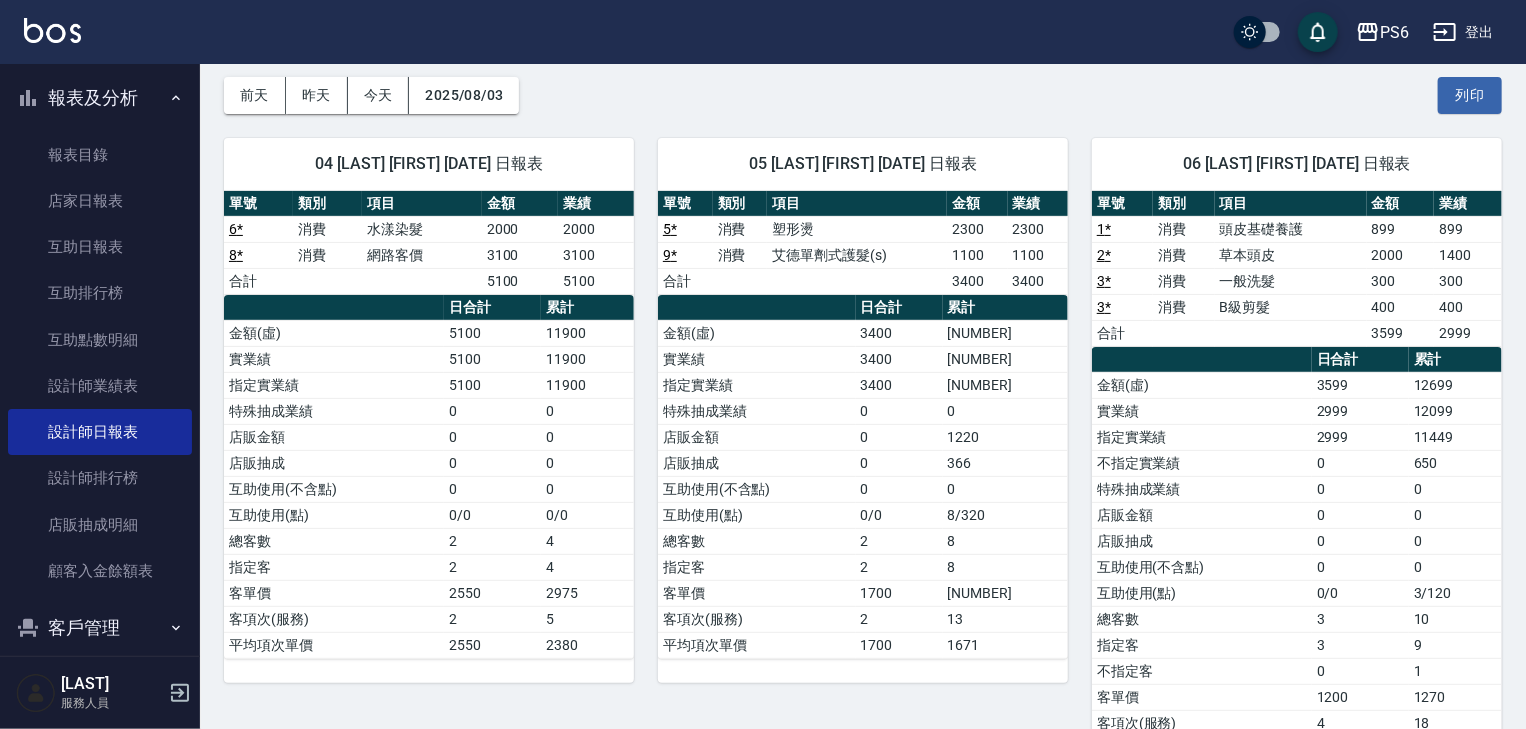 scroll, scrollTop: 0, scrollLeft: 0, axis: both 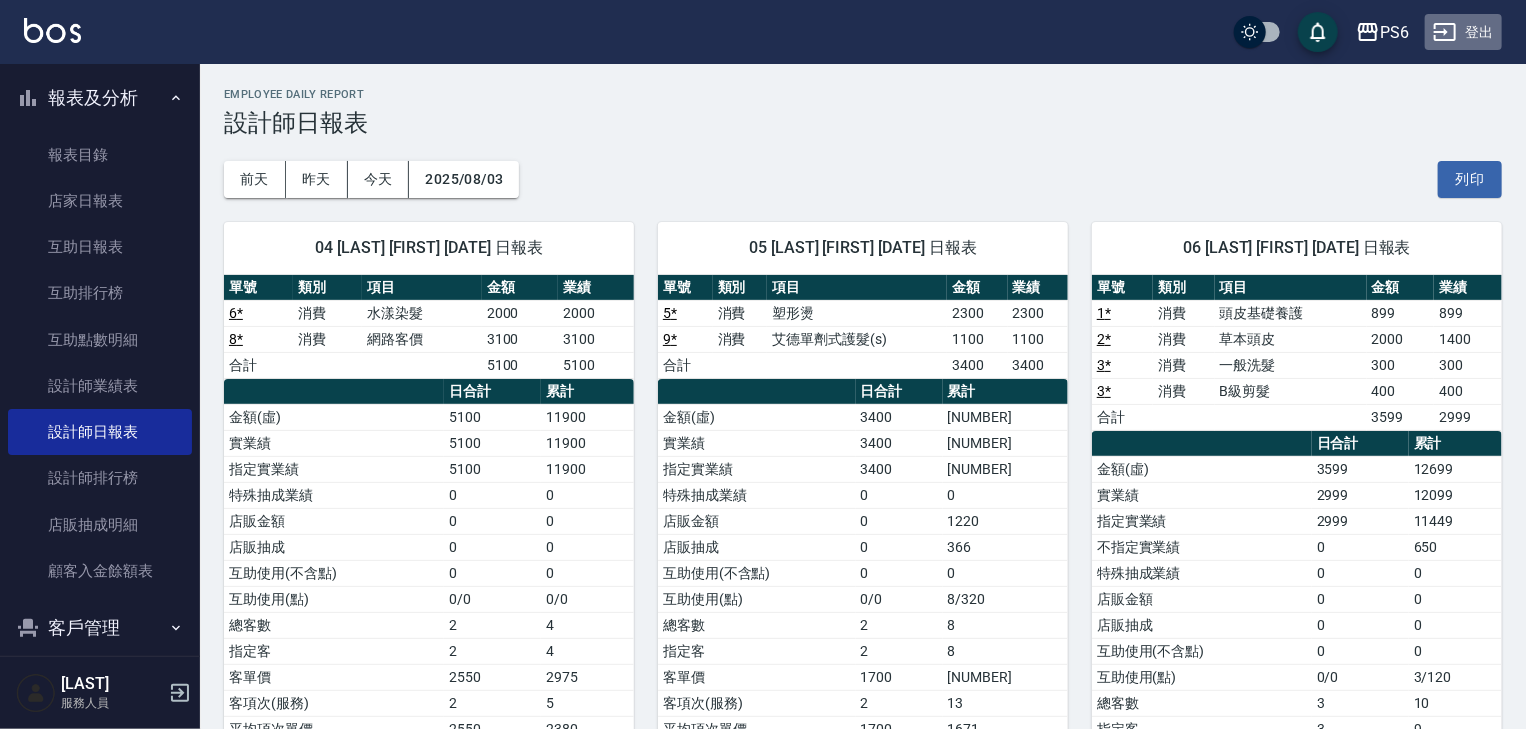 click on "登出" at bounding box center (1463, 32) 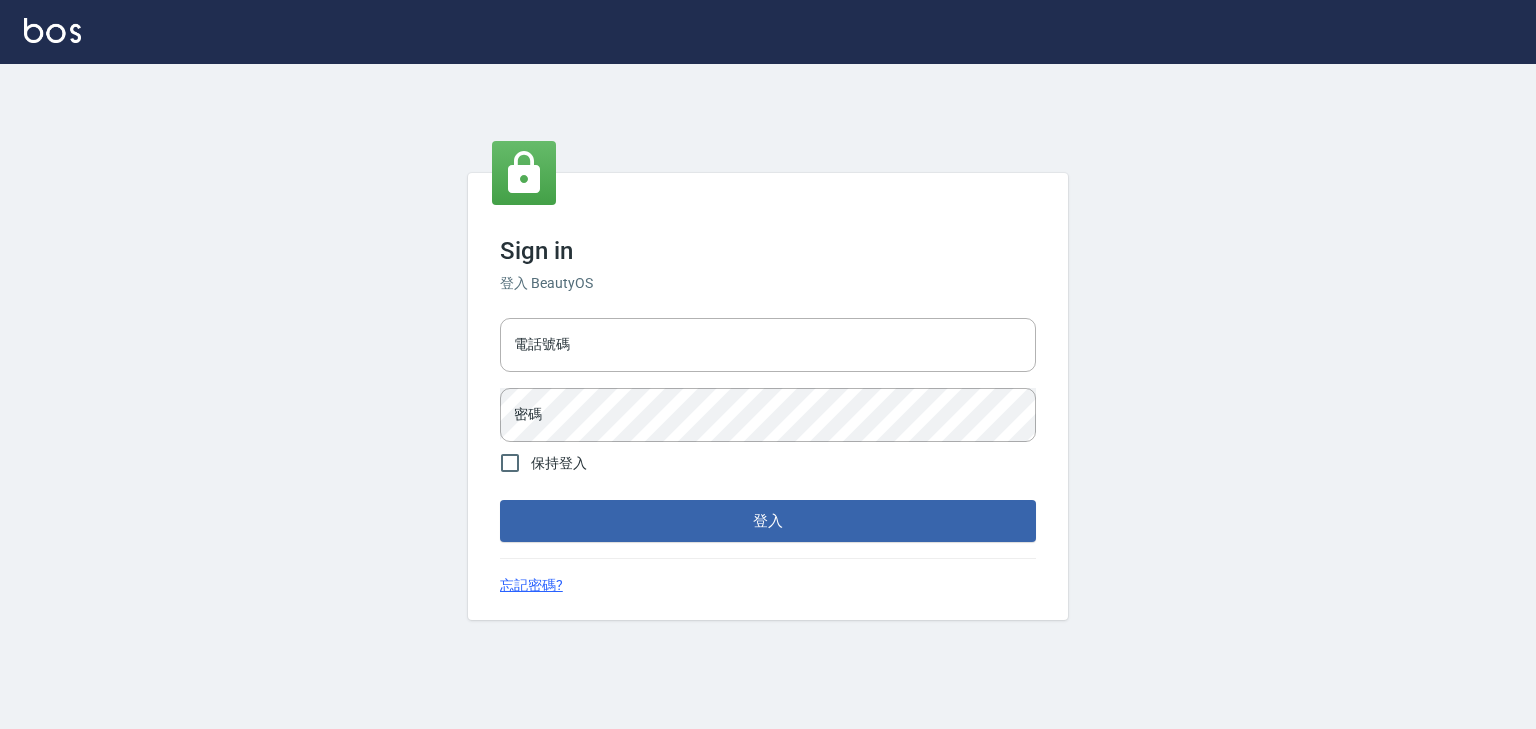 scroll, scrollTop: 0, scrollLeft: 0, axis: both 